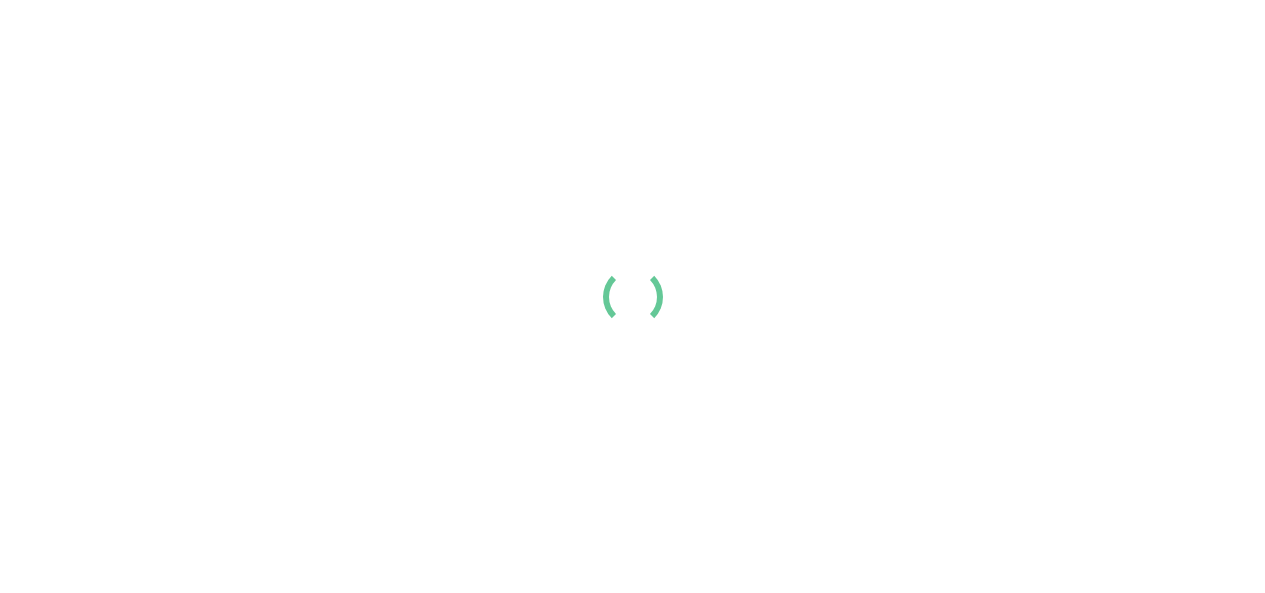 scroll, scrollTop: 0, scrollLeft: 0, axis: both 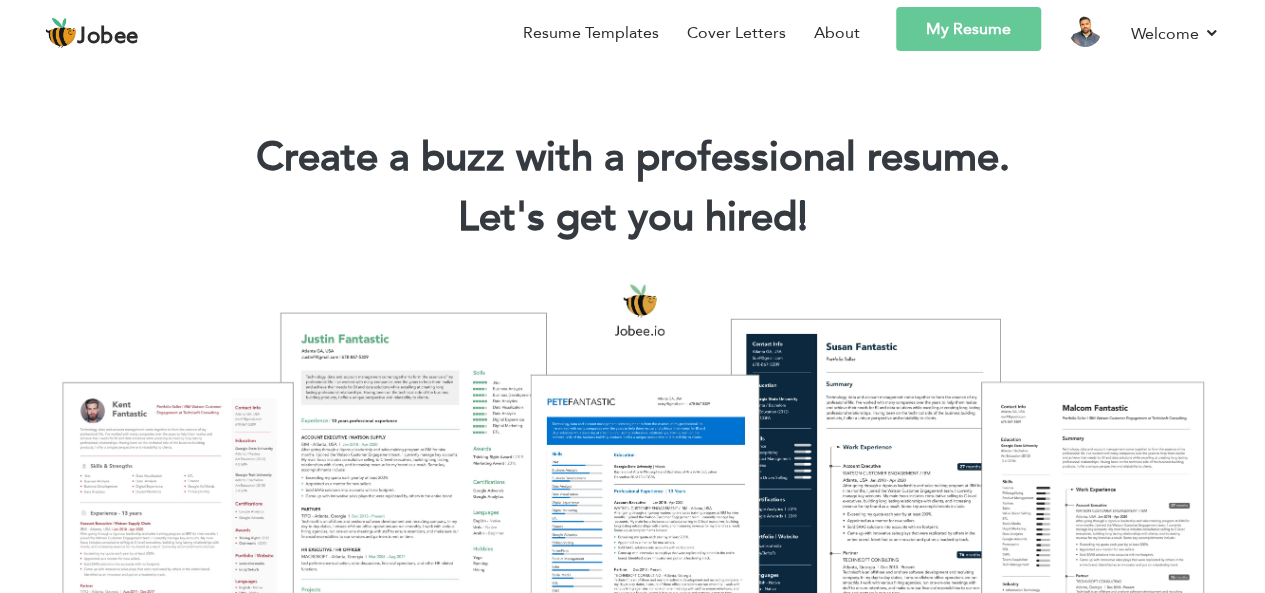 click on "My Resume" at bounding box center [968, 29] 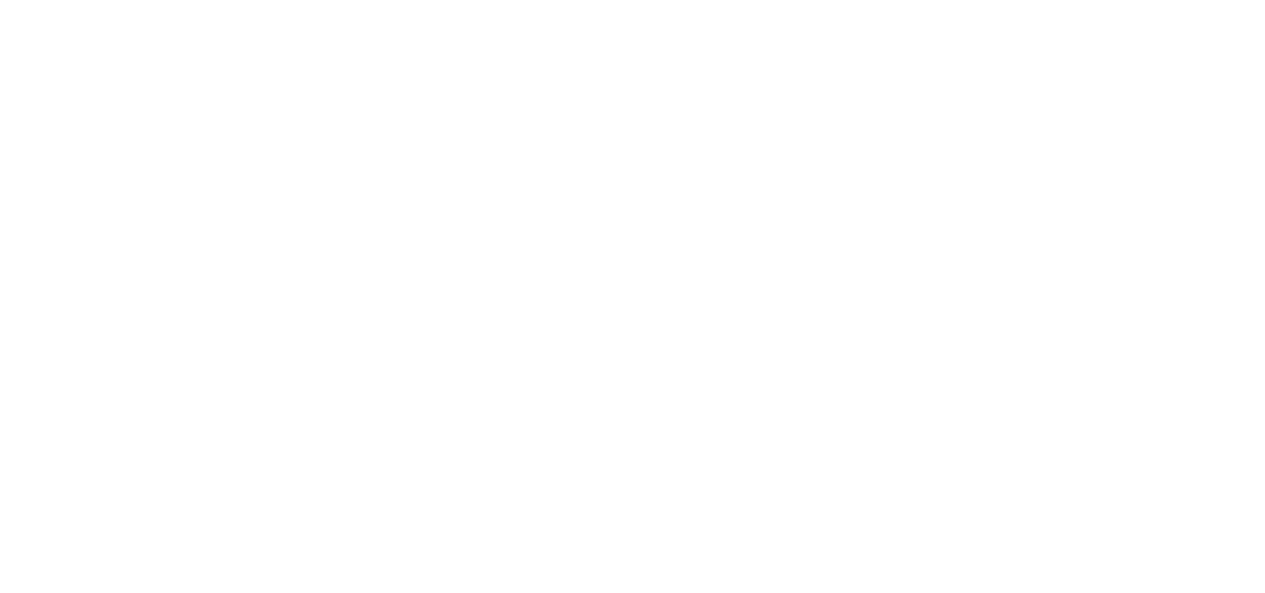 scroll, scrollTop: 0, scrollLeft: 0, axis: both 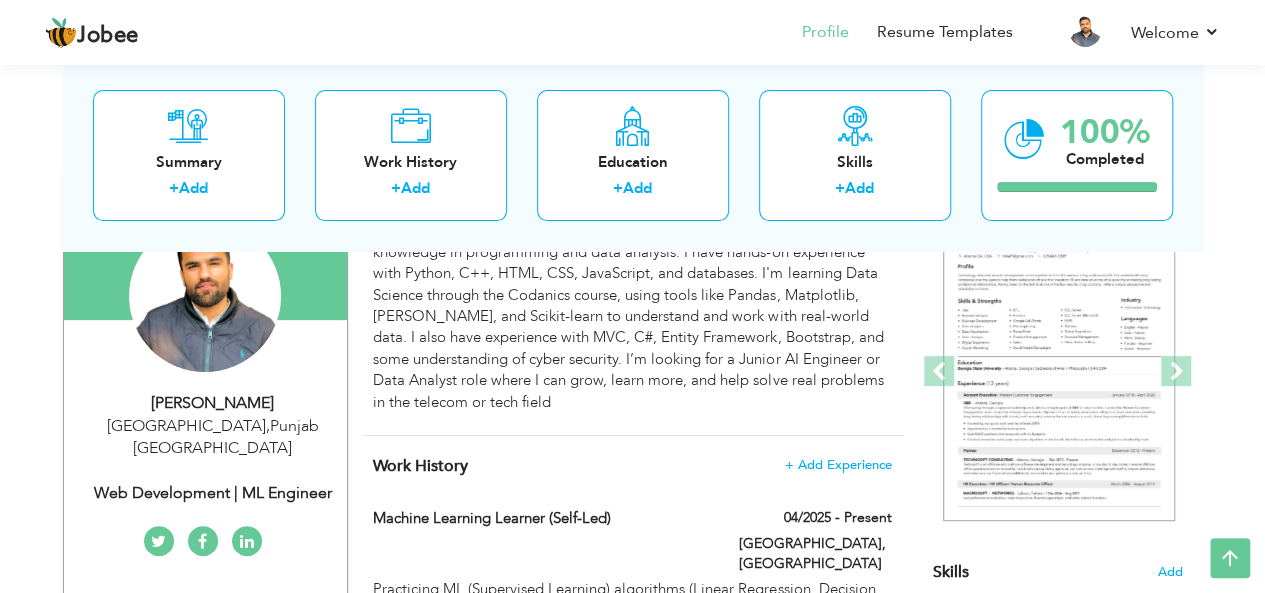 click on "I am a passionate and hardworking Computer Science graduate with basic knowledge in programming and data analysis. I have hands-on experience with Python, C++, HTML, CSS, JavaScript, and databases. I'm learning Data Science through the Codanics course, using tools like Pandas, Matplotlib, [PERSON_NAME], and Scikit-learn to understand and work with real-world data. I also have experience with MVC, C#, Entity Framework, Bootstrap, and some understanding of cyber security. I’m looking for a Junior AI Engineer or Data Analyst role where I can grow, learn more, and help solve real problems in the telecom or tech field" at bounding box center (632, 316) 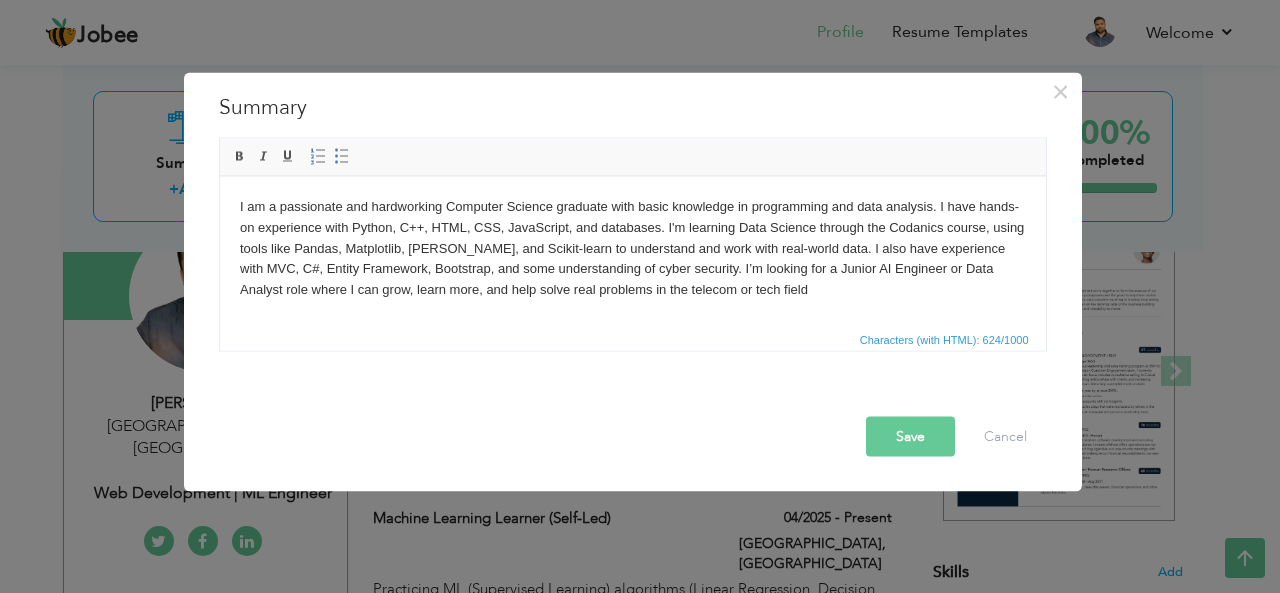 click on "I am a passionate and hardworking Computer Science graduate with basic knowledge in programming and data analysis. I have hands-on experience with Python, C++, HTML, CSS, JavaScript, and databases. I'm learning Data Science through the Codanics course, using tools like Pandas, Matplotlib, Seaborn, and Scikit-learn to understand and work with real-world data. I also have experience with MVC, C#, Entity Framework, Bootstrap, and some understanding of cyber security. I’m looking for a Junior AI Engineer or Data Analyst role where I can grow, learn more, and help solve real problems in the telecom or tech field" at bounding box center (632, 248) 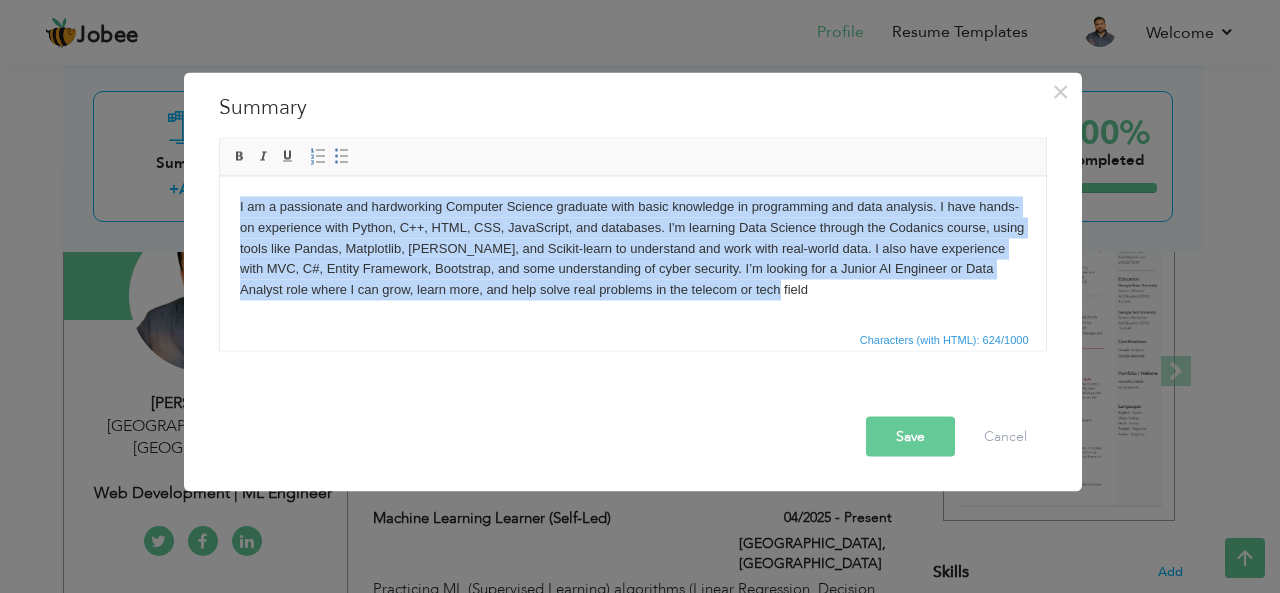 click on "I am a passionate and hardworking Computer Science graduate with basic knowledge in programming and data analysis. I have hands-on experience with Python, C++, HTML, CSS, JavaScript, and databases. I'm learning Data Science through the Codanics course, using tools like Pandas, Matplotlib, Seaborn, and Scikit-learn to understand and work with real-world data. I also have experience with MVC, C#, Entity Framework, Bootstrap, and some understanding of cyber security. I’m looking for a Junior AI Engineer or Data Analyst role where I can grow, learn more, and help solve real problems in the telecom or tech field" at bounding box center (632, 248) 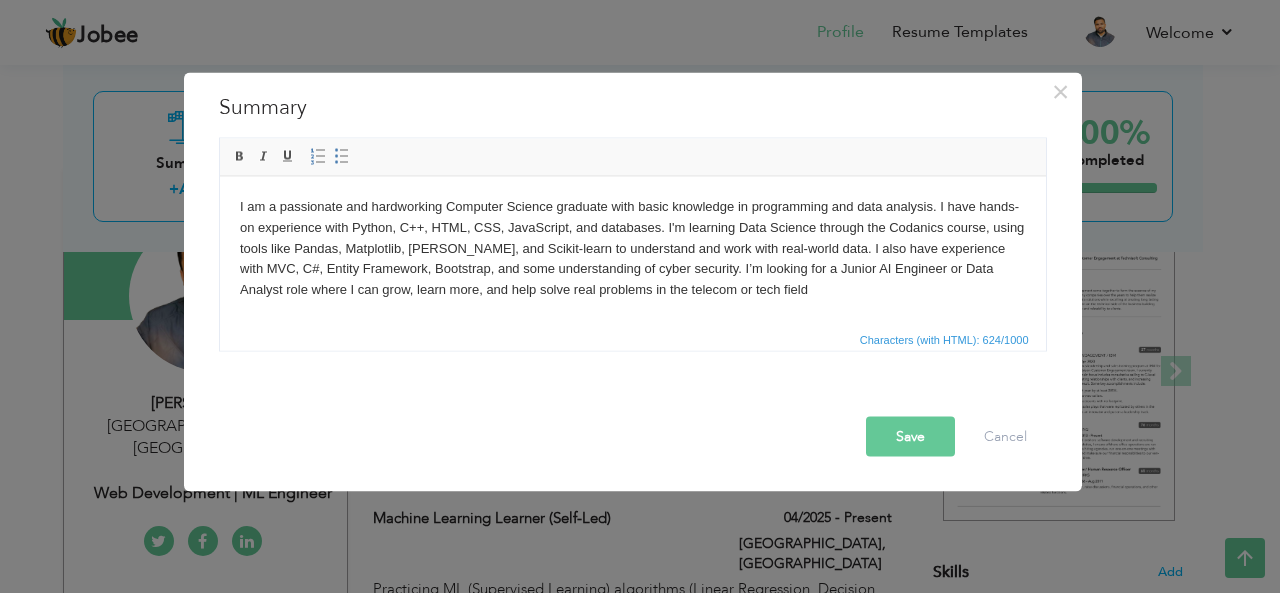 click on "I am a passionate and hardworking Computer Science graduate with basic knowledge in programming and data analysis. I have hands-on experience with Python, C++, HTML, CSS, JavaScript, and databases. I'm learning Data Science through the Codanics course, using tools like Pandas, Matplotlib, Seaborn, and Scikit-learn to understand and work with real-world data. I also have experience with MVC, C#, Entity Framework, Bootstrap, and some understanding of cyber security. I’m looking for a Junior AI Engineer or Data Analyst role where I can grow, learn more, and help solve real problems in the telecom or tech field" at bounding box center (632, 248) 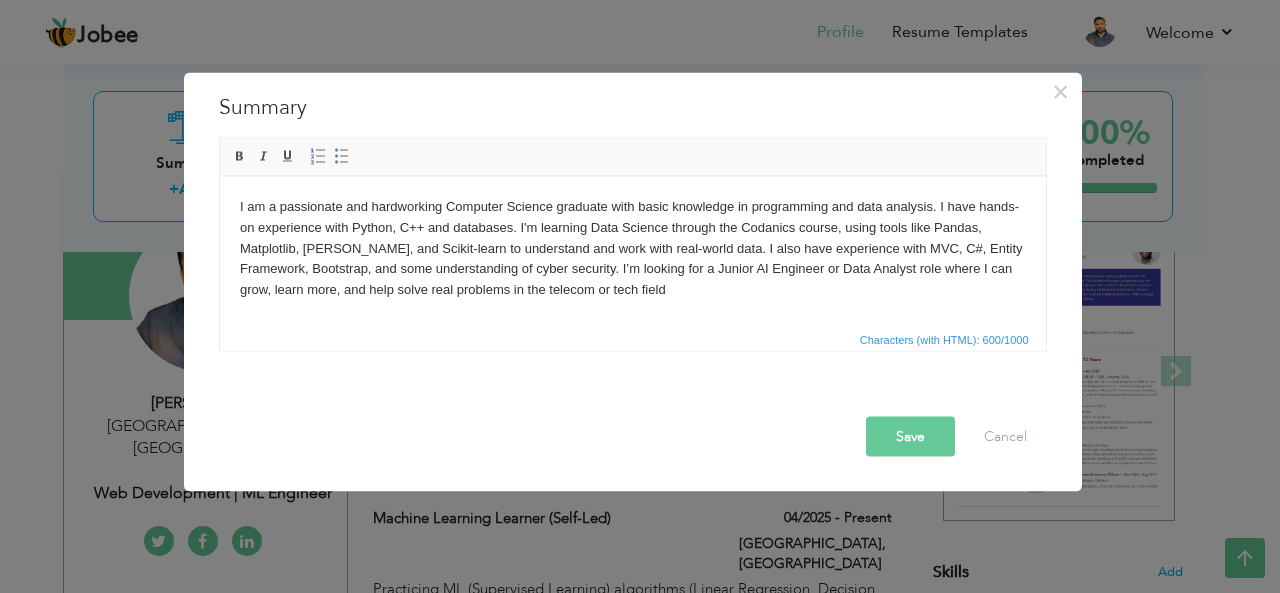 click on "I am a passionate and hardworking Computer Science graduate with basic knowledge in programming and data analysis. I have hands-on experience with Python, C++ and databases. I'm learning Data Science through the Codanics course, using tools like Pandas, Matplotlib, Seaborn, and Scikit-learn to understand and work with real-world data. I also have experience with MVC, C#, Entity Framework, Bootstrap, and some understanding of cyber security. I’m looking for a Junior AI Engineer or Data Analyst role where I can grow, learn more, and help solve real problems in the telecom or tech field" at bounding box center (632, 248) 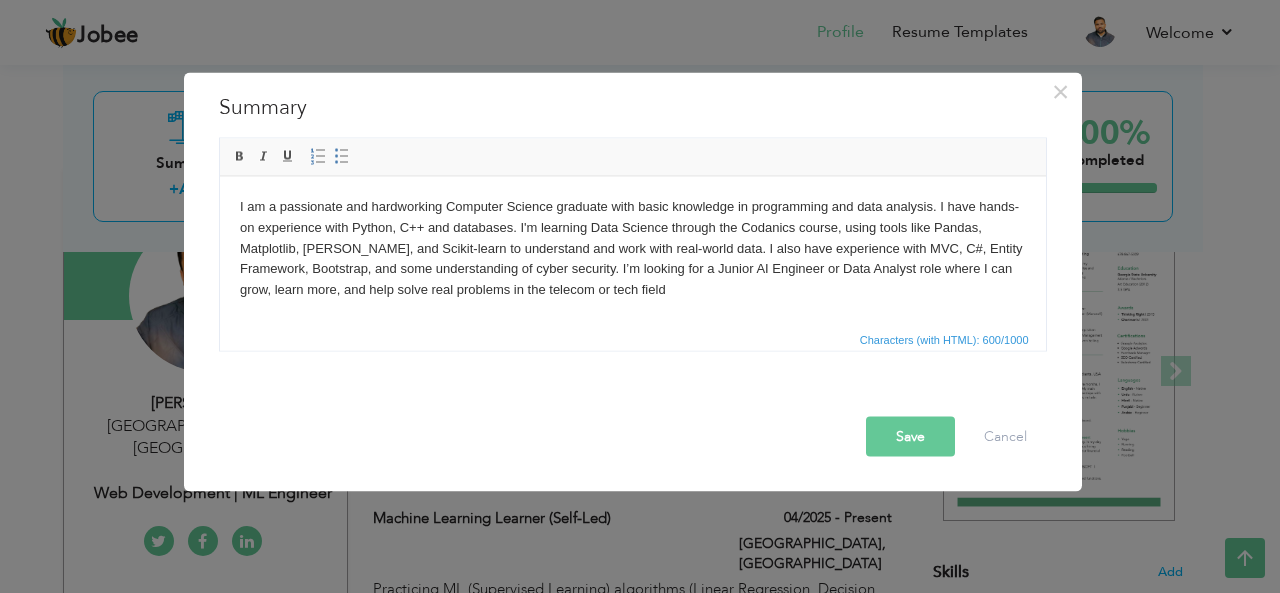 click on "I am a passionate and hardworking Computer Science graduate with basic knowledge in programming and data analysis. I have hands-on experience with Python, C++ and databases. I'm learning Data Science through the Codanics course, using tools like Pandas, Matplotlib, Seaborn, and Scikit-learn to understand and work with real-world data. I also have experience with MVC, C#, Entity Framework, Bootstrap, and some understanding of cyber security. I’m looking for a Junior AI Engineer or Data Analyst role where I can grow, learn more, and help solve real problems in the telecom or tech field" at bounding box center [632, 248] 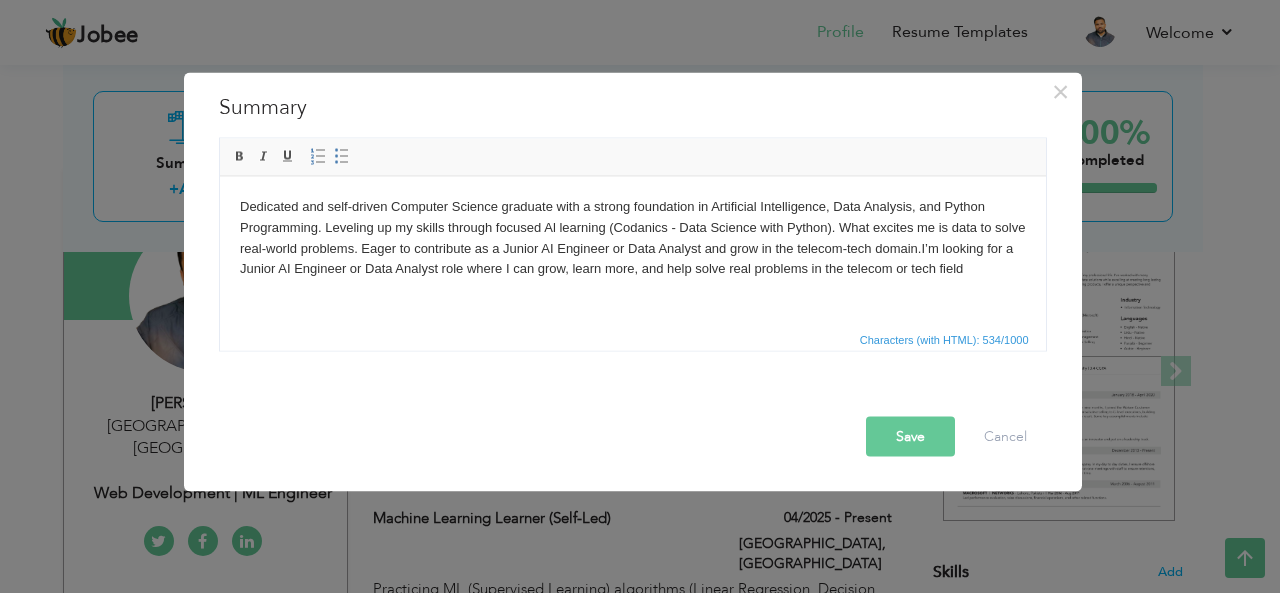 click on "Dedicated and self-driven Computer Science graduate with a strong foundation in Artificial Intelligence, Data Analysis, and Python Programming. Leveling up my skills through focused Al learning (Codanics - Data Science with Python). What excites me is data to solve real-world problems. Eager to contribute as a Junior AI Engineer or Data Analyst and grow in the telecom-tech domain. I’m looking for a Junior AI Engineer or Data Analyst role where I can grow, learn more, and help solve real problems in the telecom or tech field" at bounding box center [632, 237] 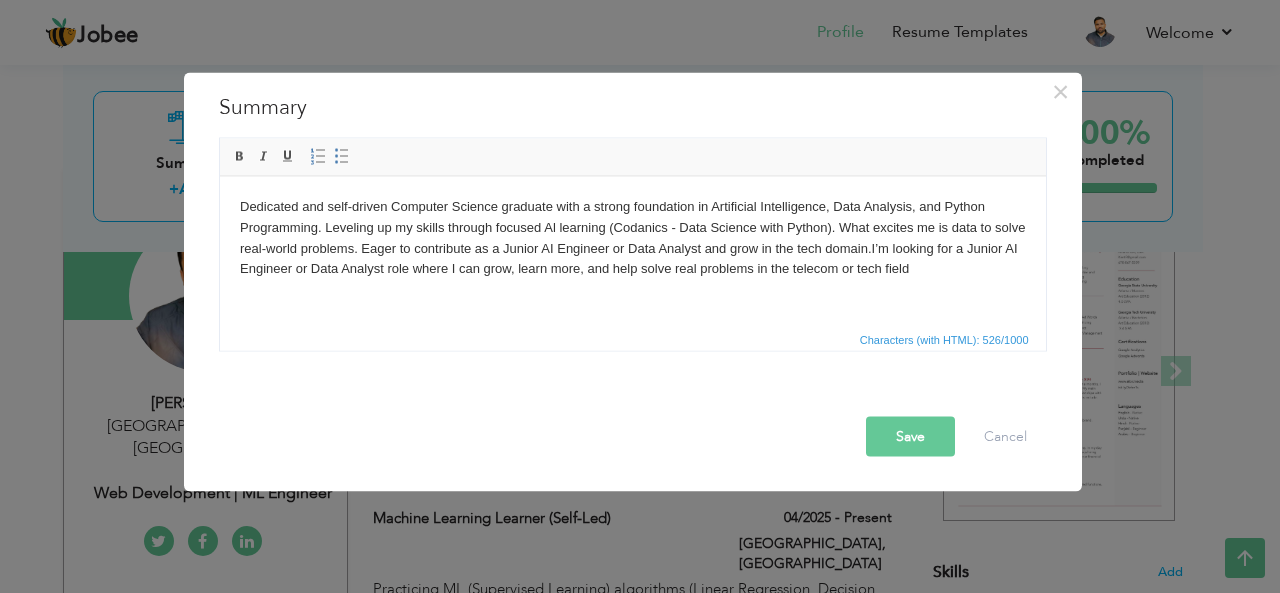 click on "Dedicated and self-driven Computer Science graduate with a strong foundation in Artificial Intelligence, Data Analysis, and Python Programming. Leveling up my skills through focused Al learning (Codanics - Data Science with Python). What excites me is data to solve real-world problems. Eager to contribute as a Junior AI Engineer or Data Analyst and grow in the tech domain. I’m looking for a Junior AI Engineer or Data Analyst role where I can grow, learn more, and help solve real problems in the telecom or tech field" at bounding box center (632, 237) 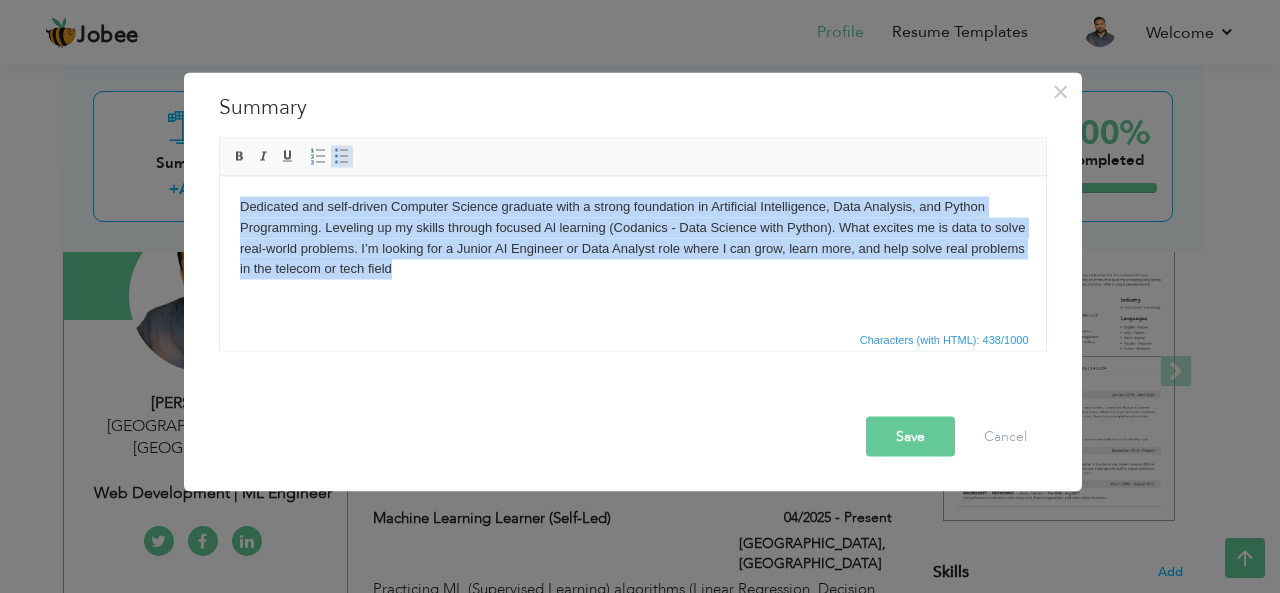 click at bounding box center (342, 156) 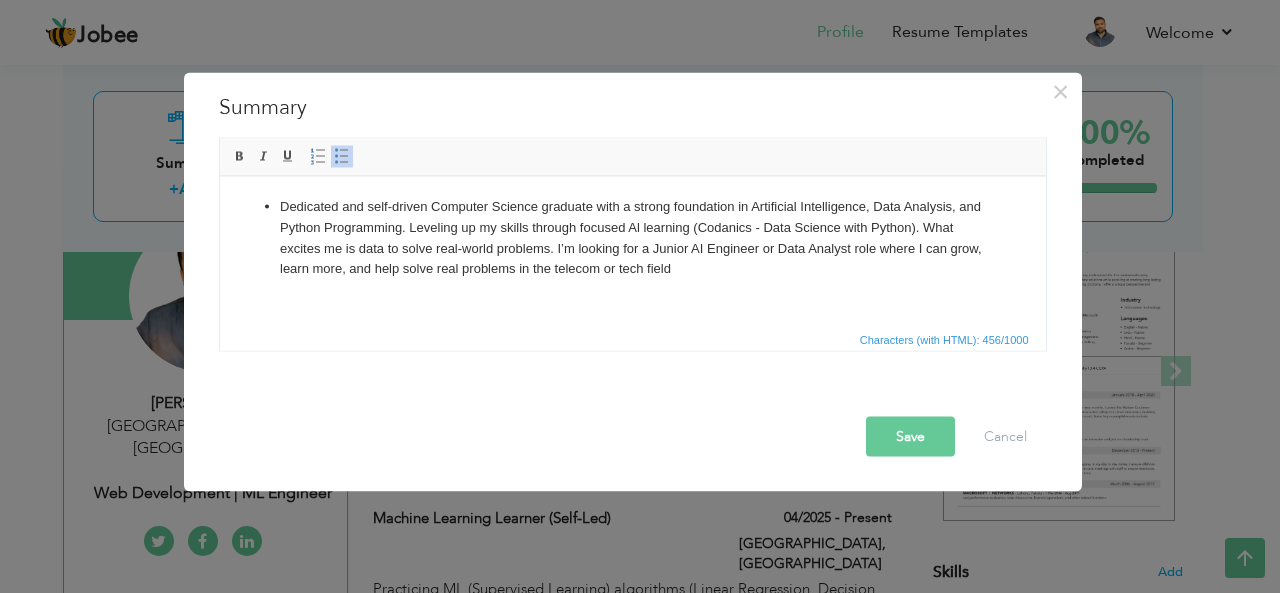 click at bounding box center (342, 156) 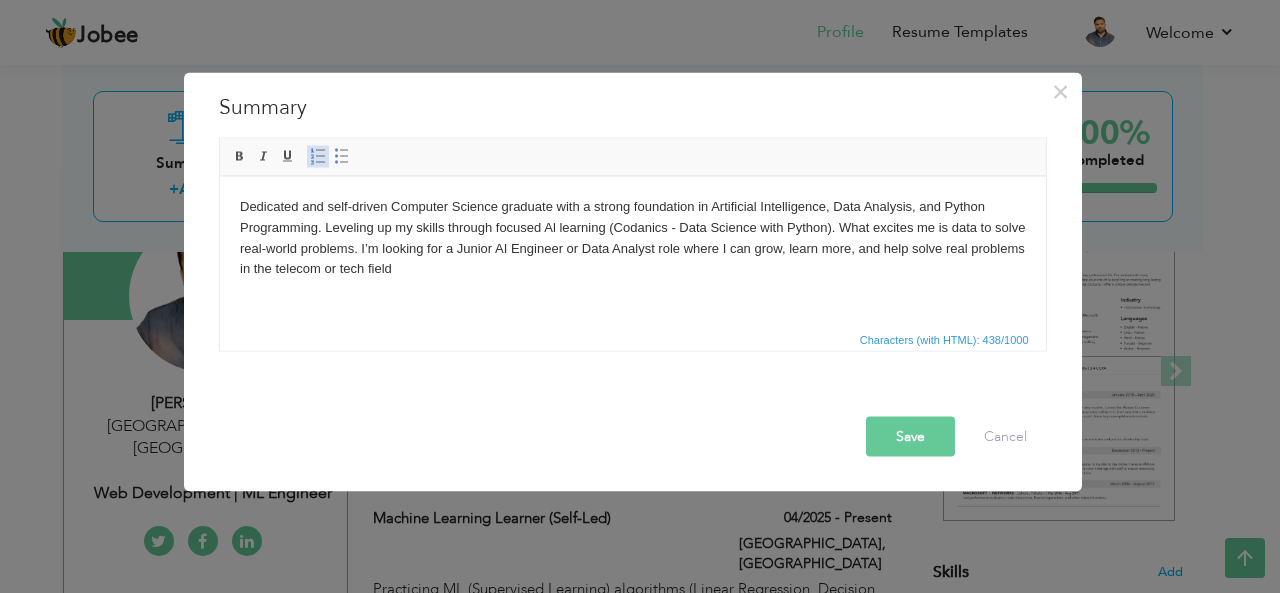 click at bounding box center (318, 156) 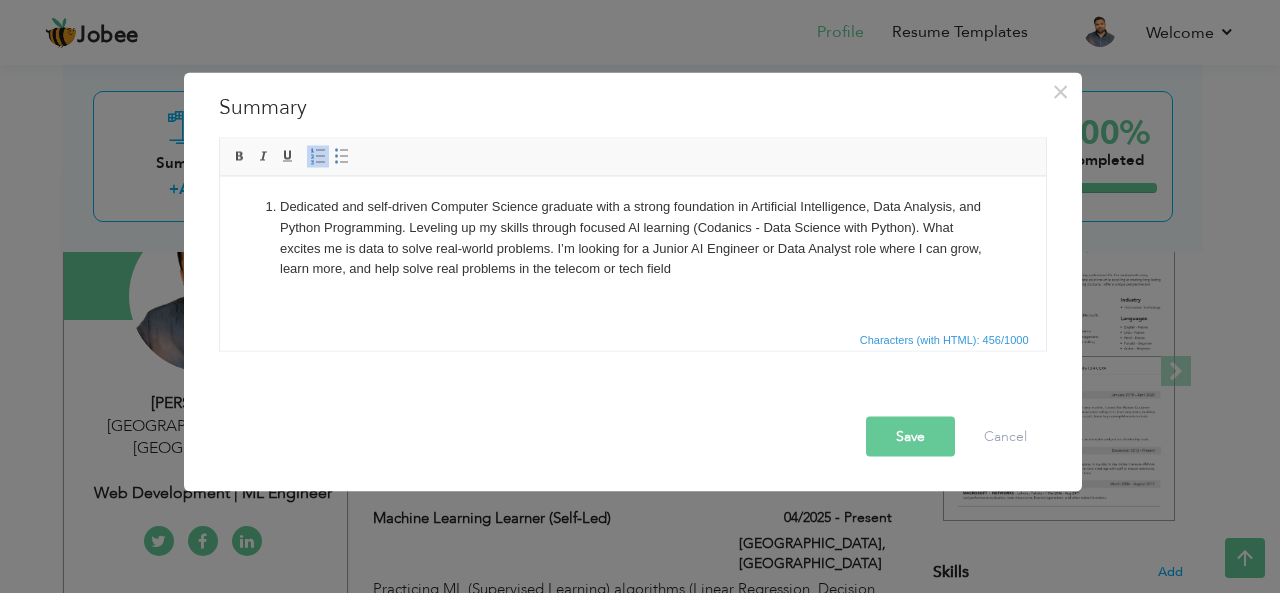 click at bounding box center (318, 156) 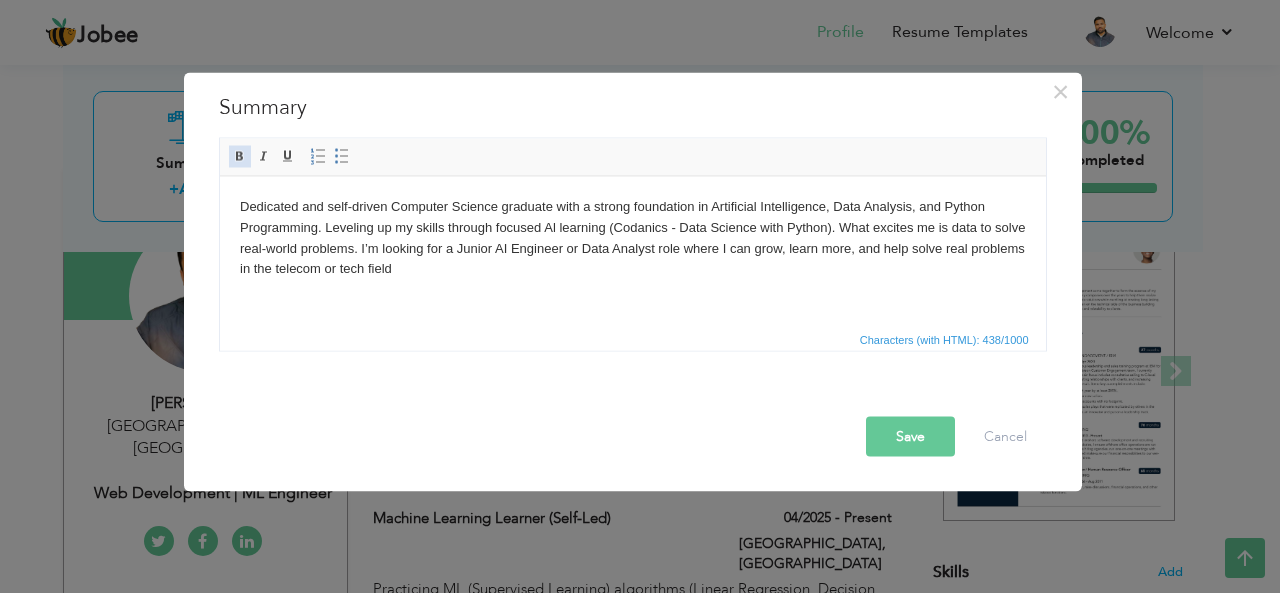 click at bounding box center [240, 156] 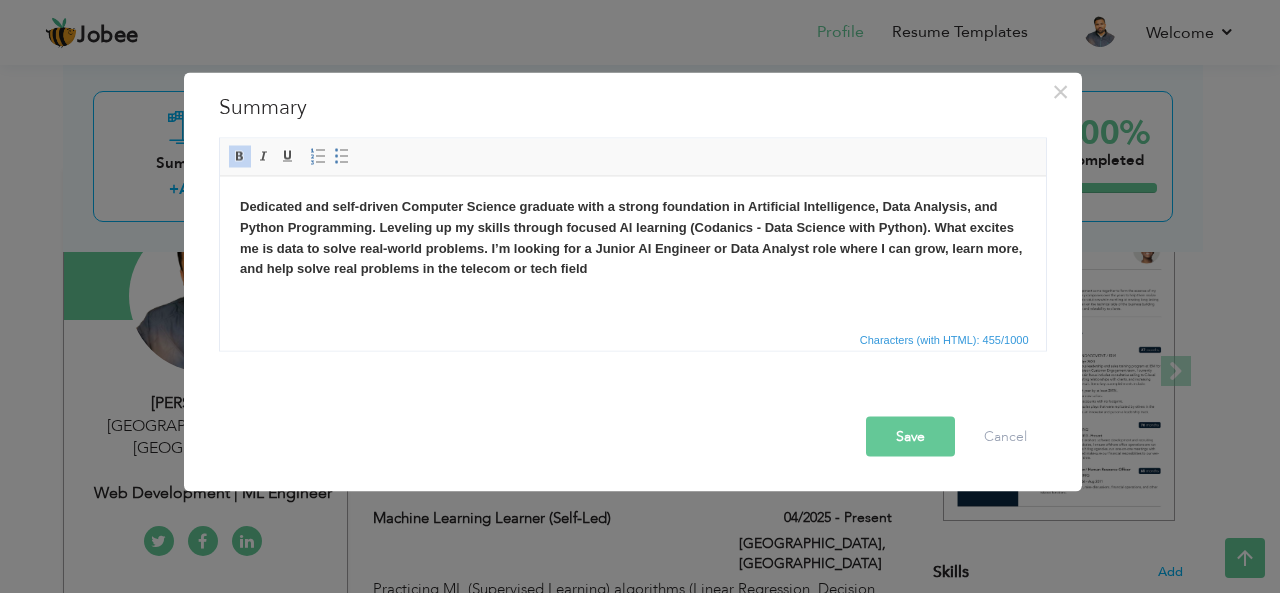 click at bounding box center [240, 156] 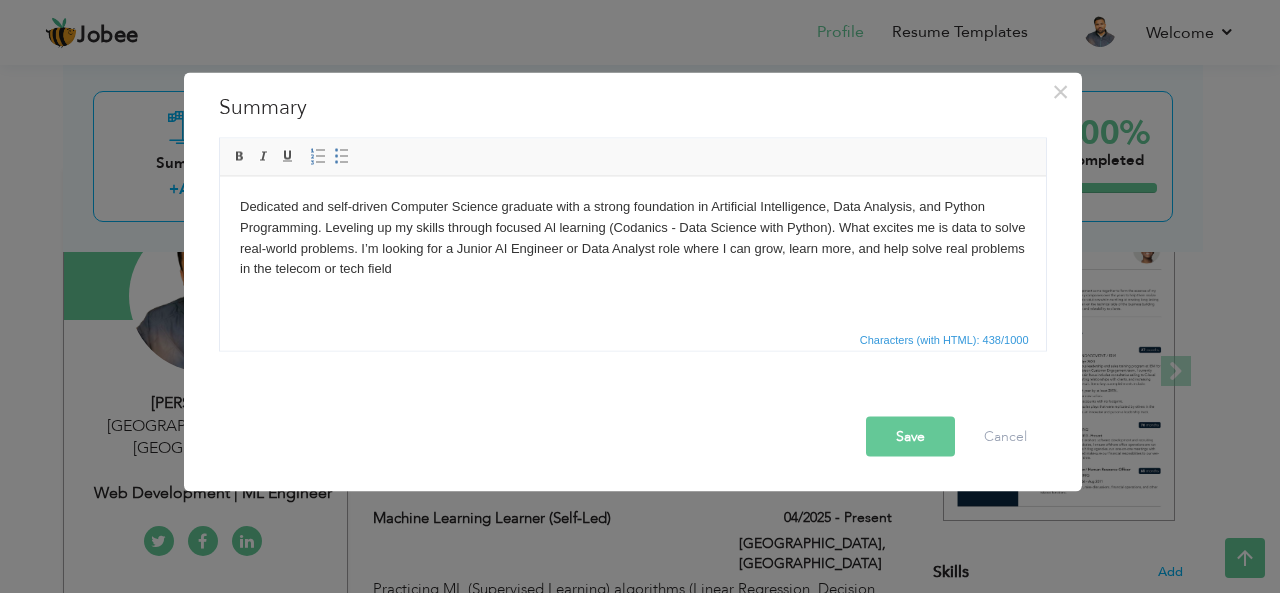 click on "Dedicated and self-driven Computer Science graduate with a strong foundation in Artificial Intelligence, Data Analysis, and Python Programming. Leveling up my skills through focused Al learning (Codanics - Data Science with Python). What excites me is data to solve real-world problems. I’m looking for a Junior AI Engineer or Data Analyst role where I can grow, learn more, and help solve real problems in the telecom or tech field" at bounding box center (632, 237) 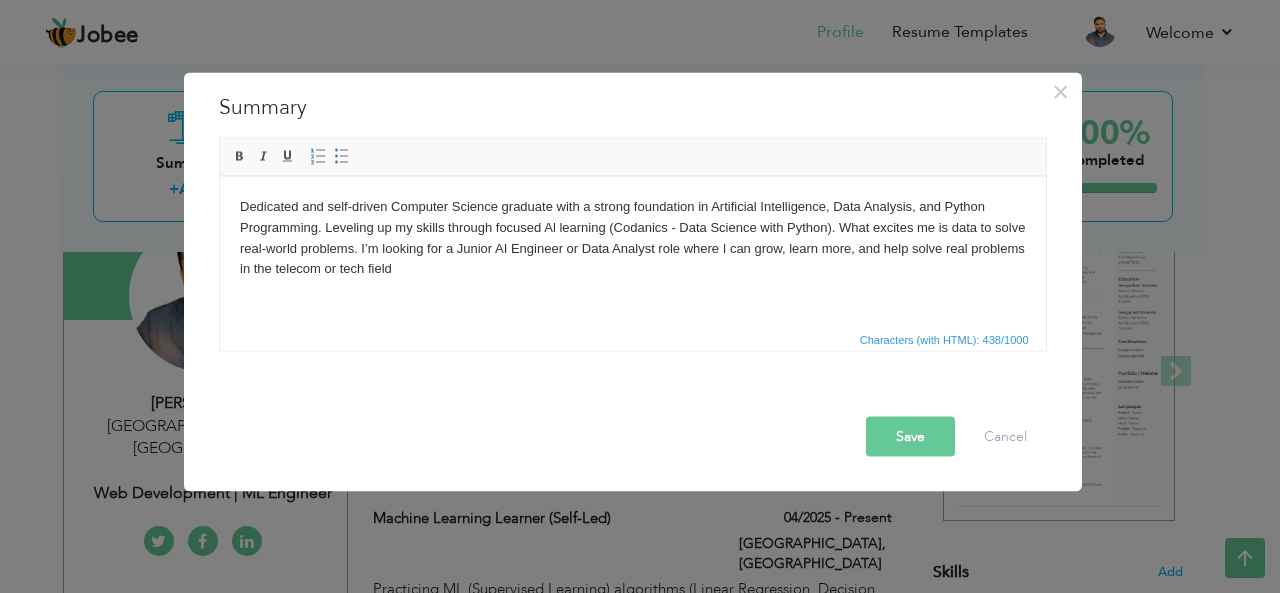 click on "Save" at bounding box center [910, 436] 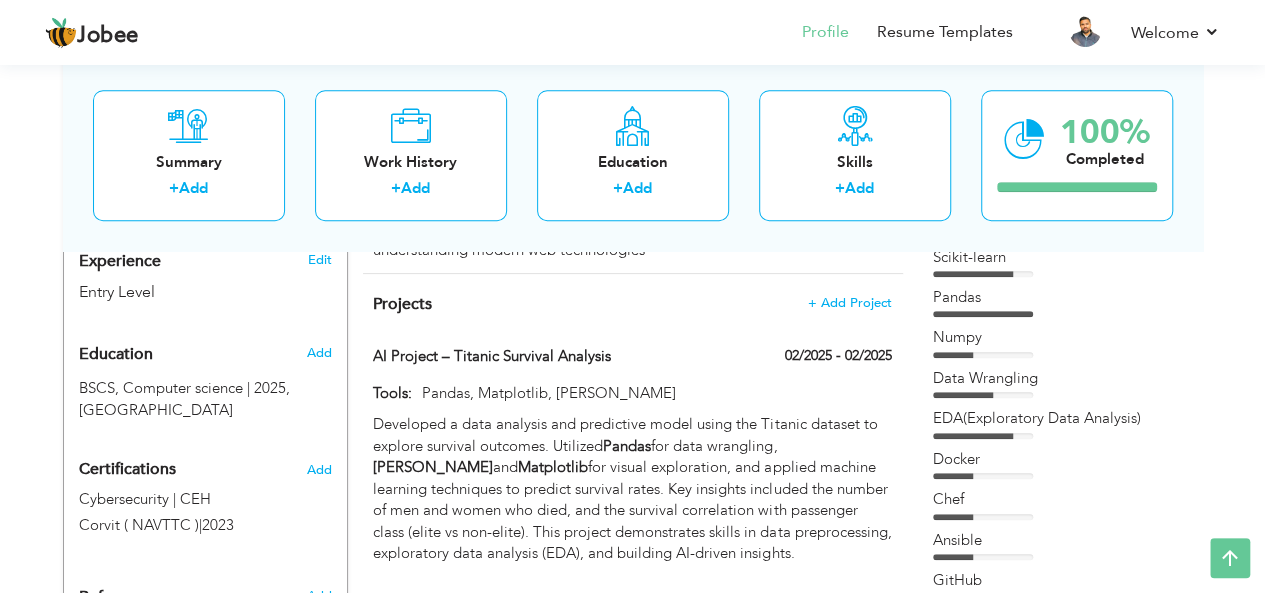 scroll, scrollTop: 773, scrollLeft: 0, axis: vertical 